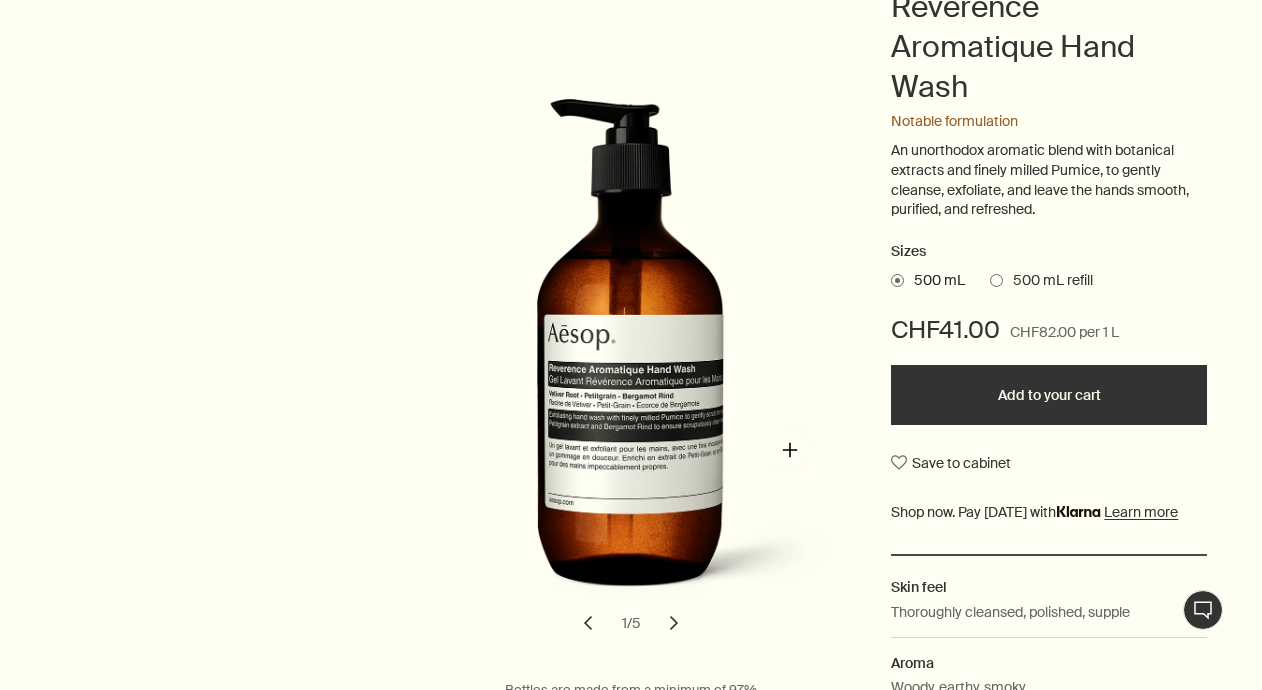scroll, scrollTop: 0, scrollLeft: 0, axis: both 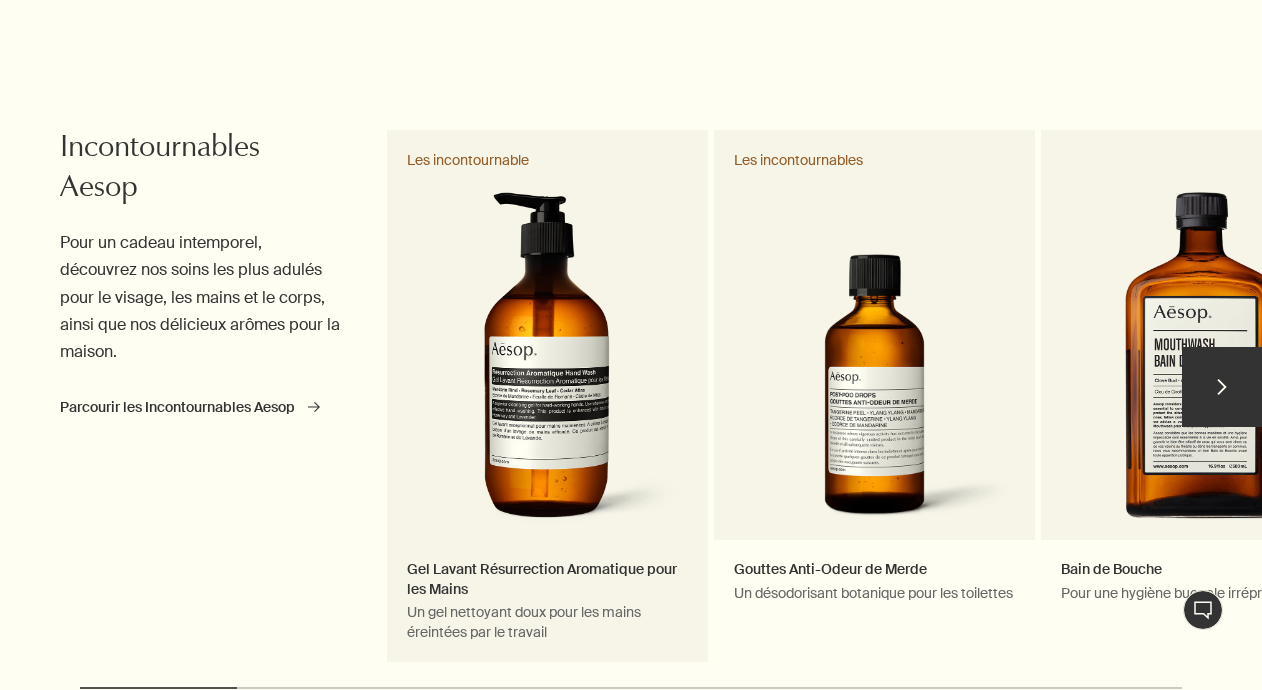 click on "Gel Lavant Résurrection Aromatique pour les Mains Un gel nettoyant doux pour les mains éreintées par le travail Les incontournable" at bounding box center (547, 396) 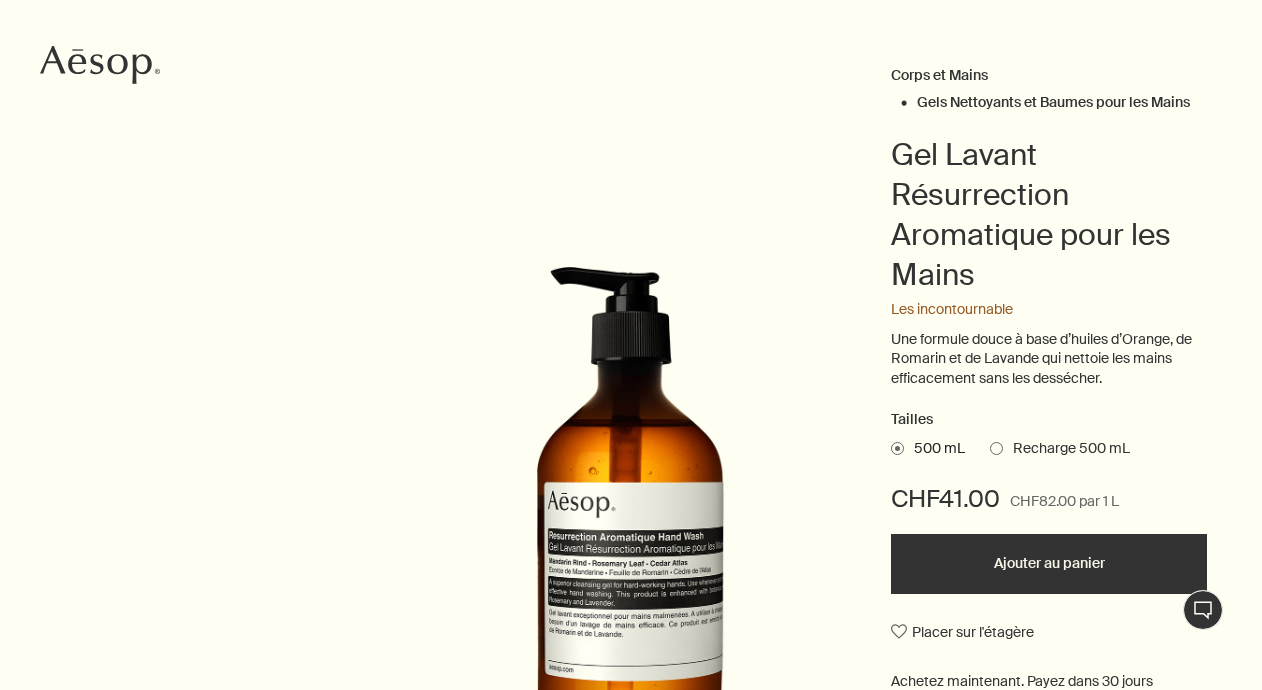 scroll, scrollTop: 184, scrollLeft: 0, axis: vertical 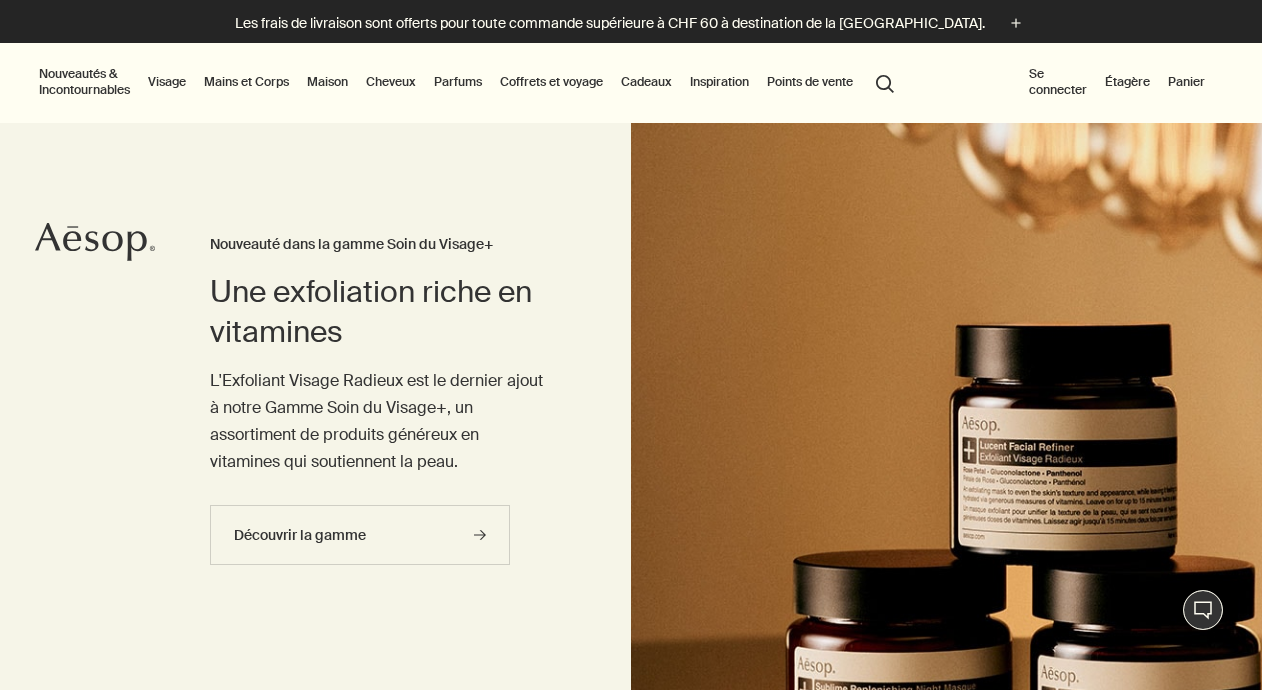 click on "search Rechercher" at bounding box center (885, 82) 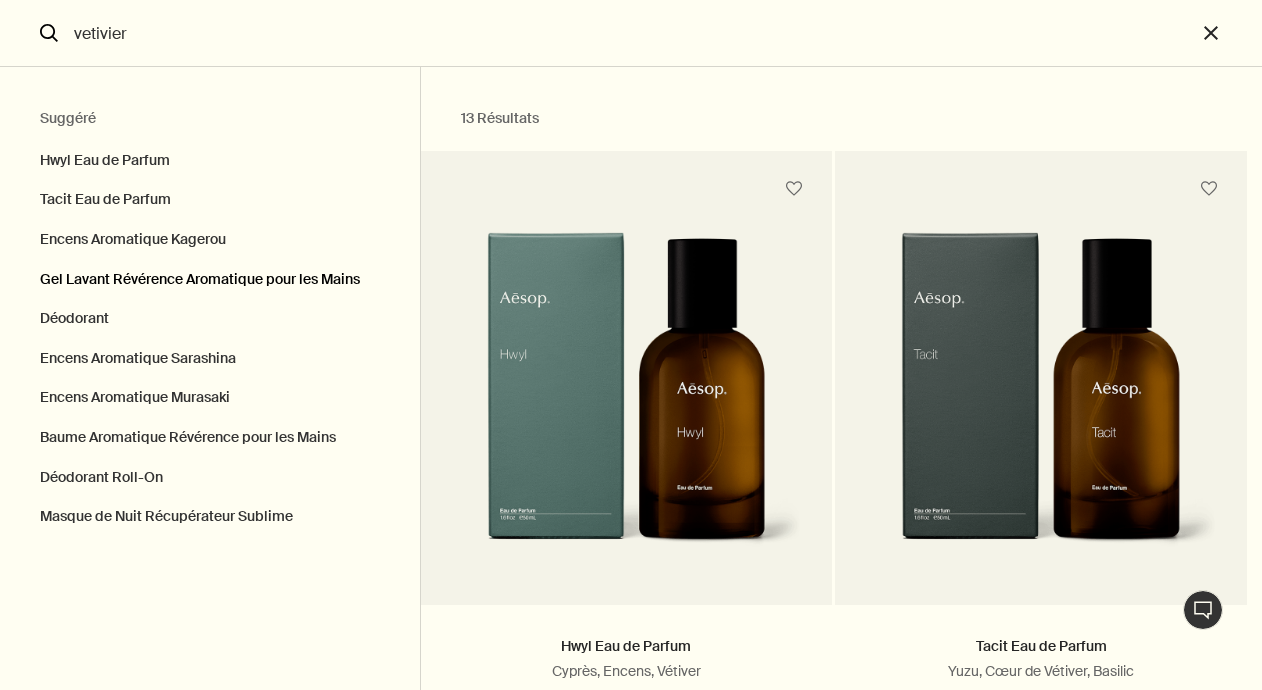 click on "Gel Lavant Révérence Aromatique pour les Mains" at bounding box center (210, 280) 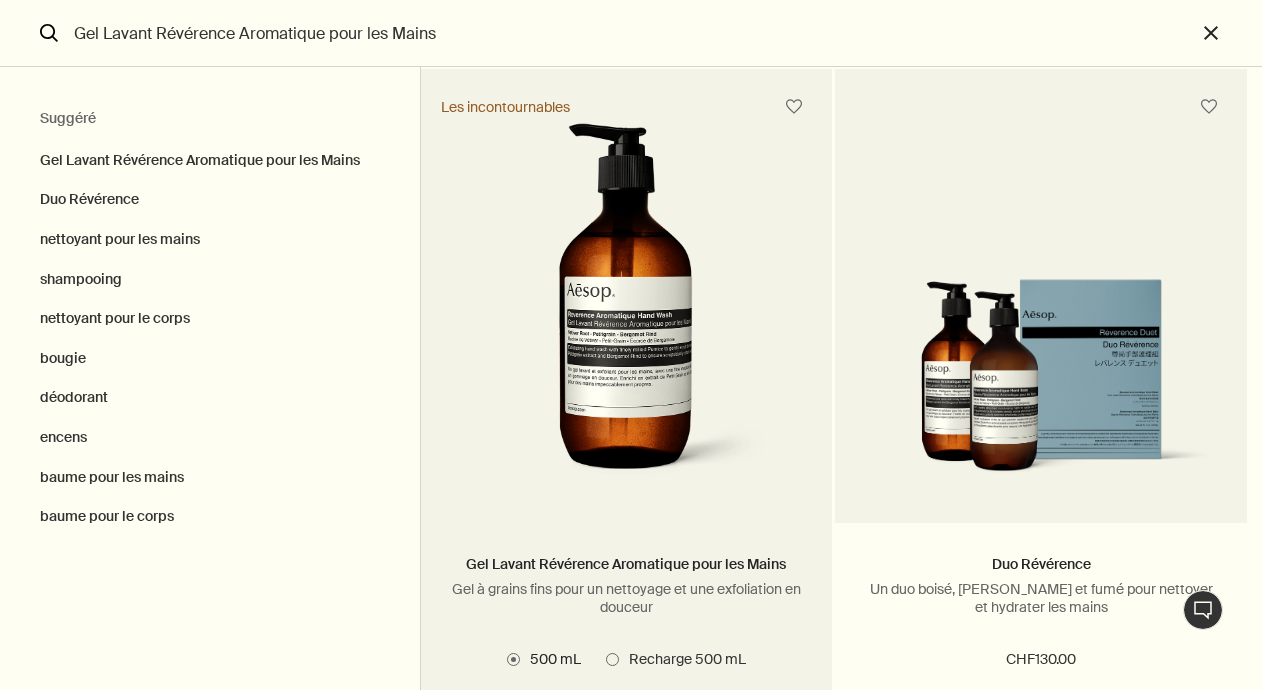 scroll, scrollTop: 110, scrollLeft: 0, axis: vertical 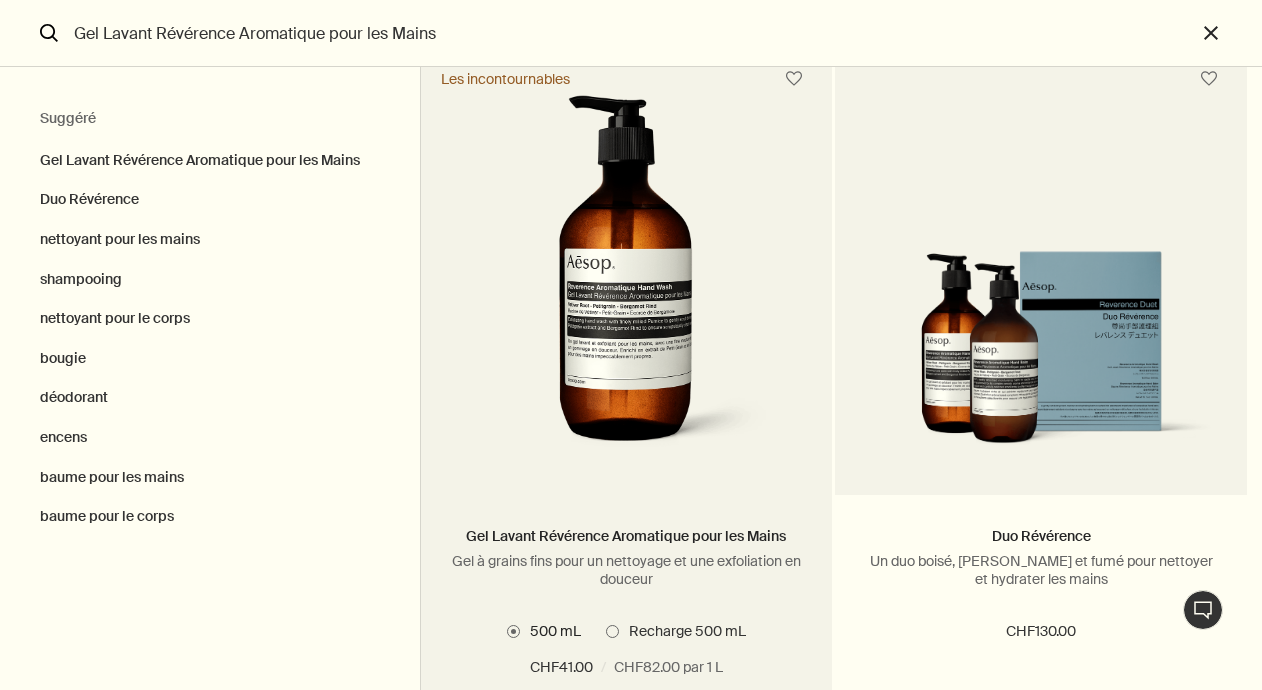 click at bounding box center (626, 280) 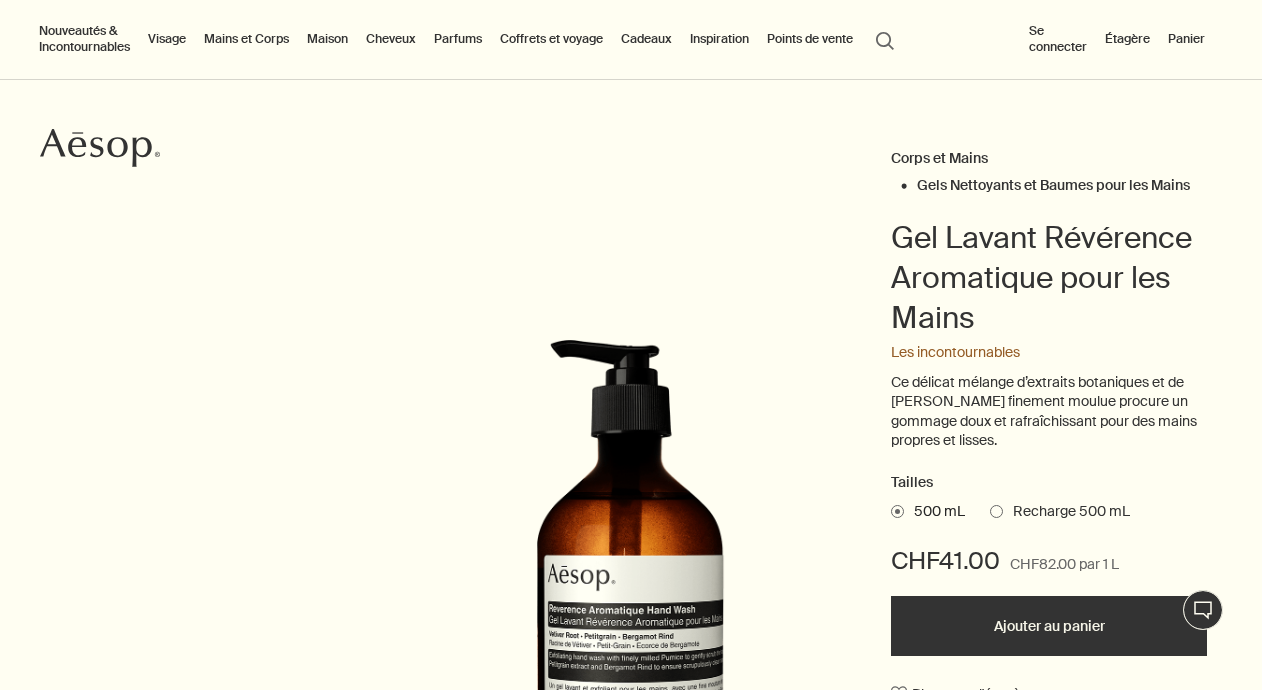 scroll, scrollTop: 106, scrollLeft: 0, axis: vertical 